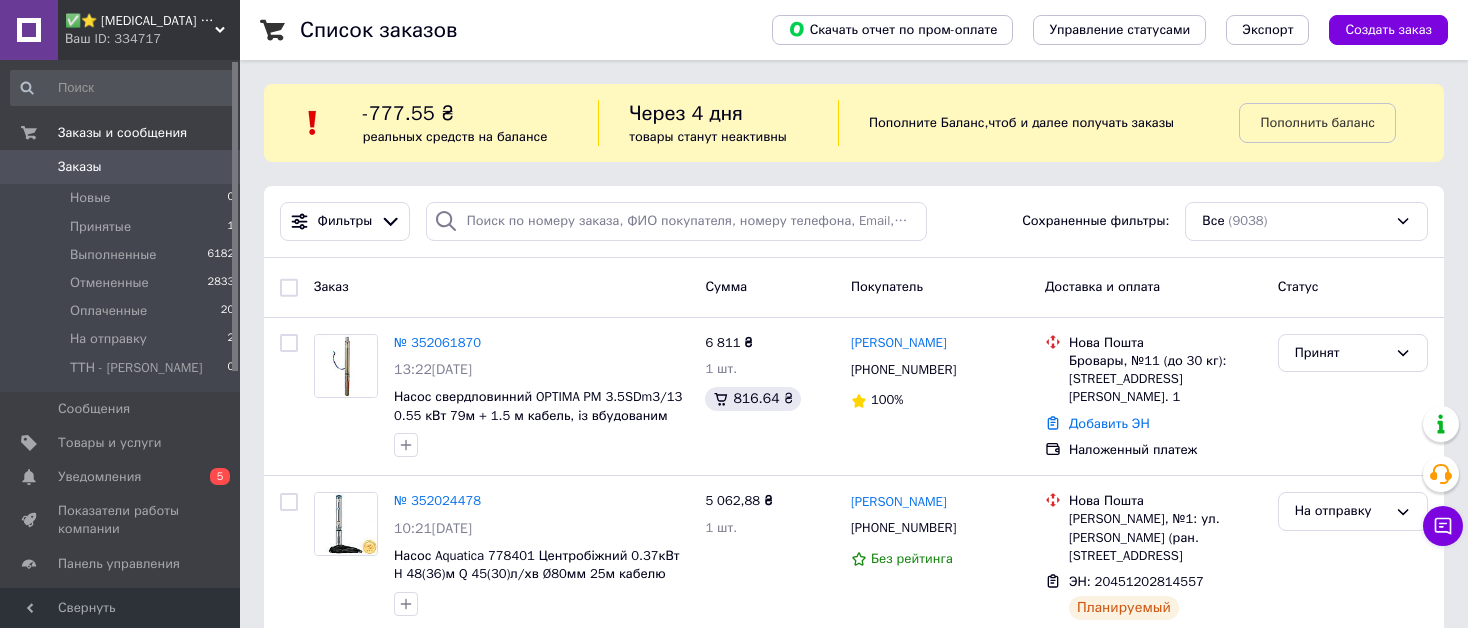 scroll, scrollTop: 0, scrollLeft: 0, axis: both 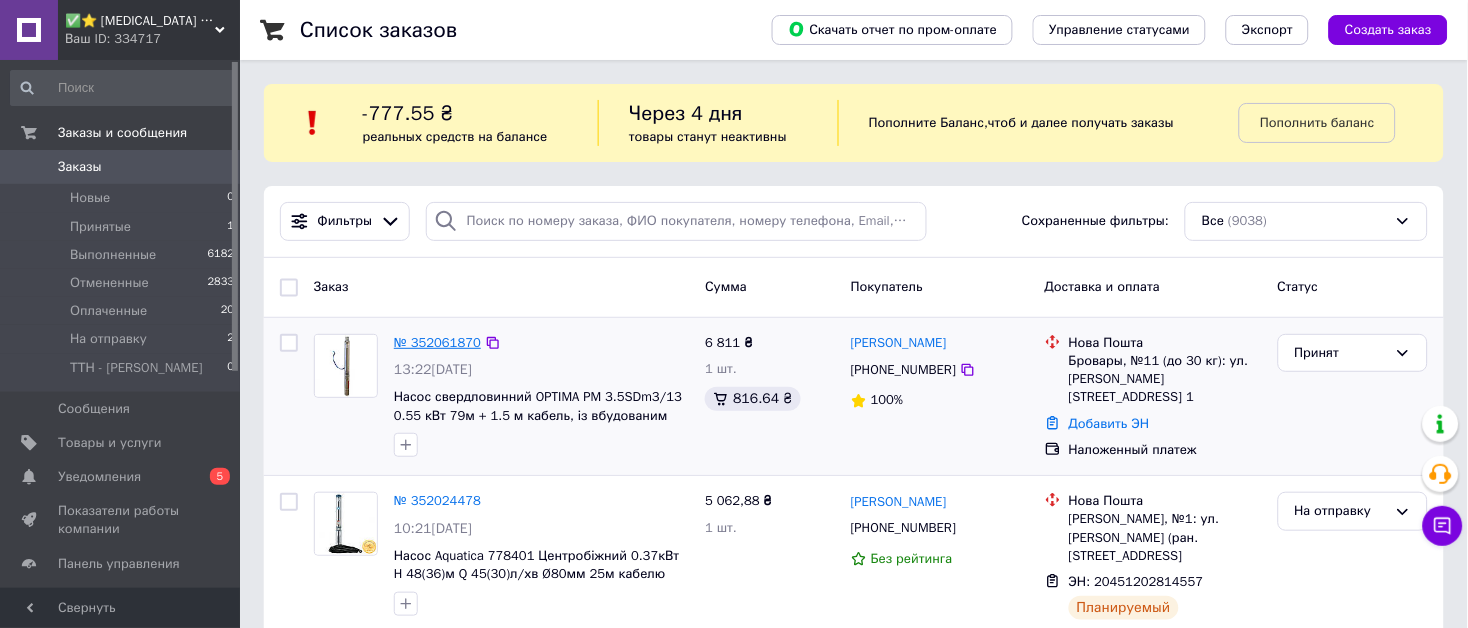 click on "№ 352061870" at bounding box center [437, 342] 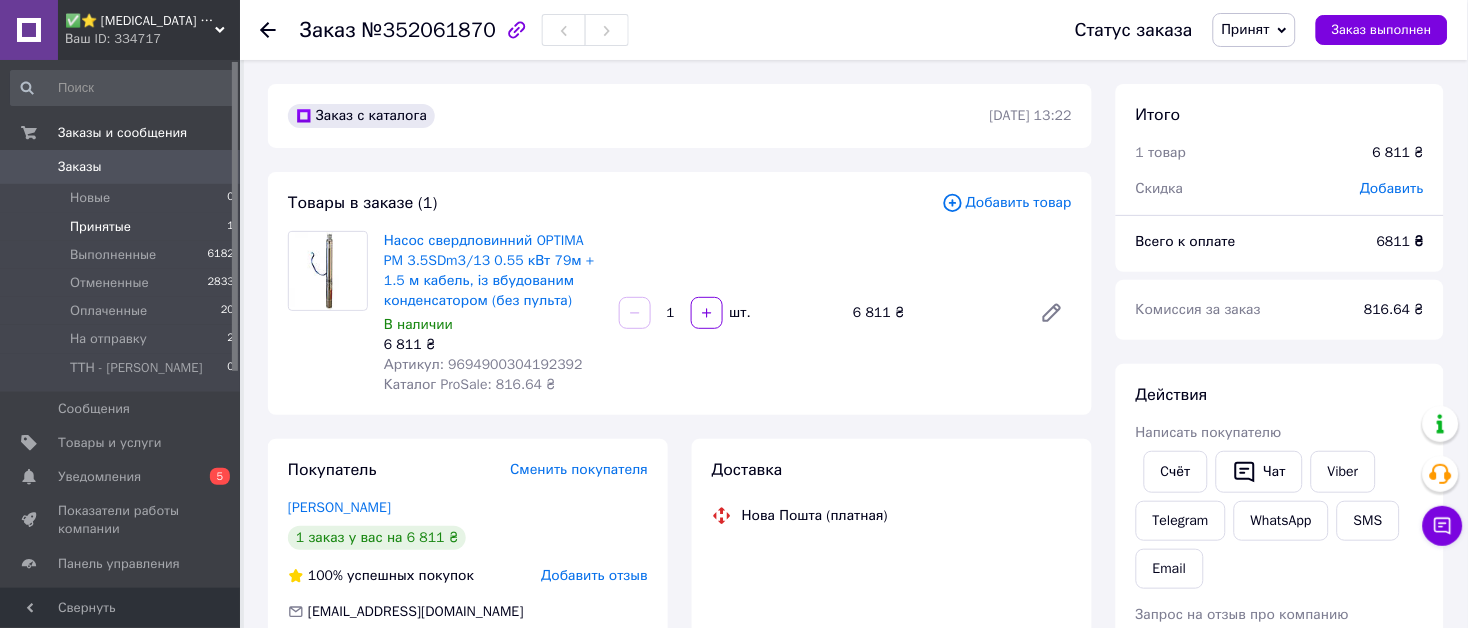 click on "Принятые" at bounding box center [100, 227] 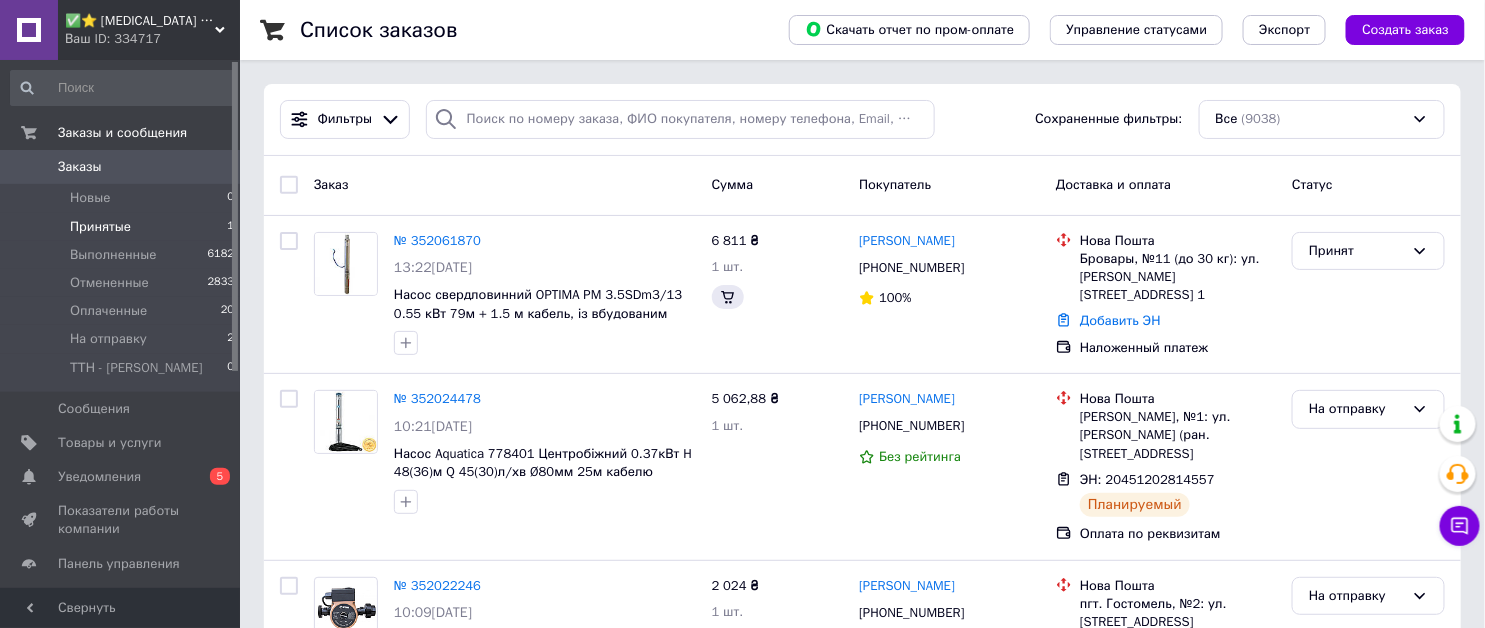 click on "Принятые" at bounding box center (100, 227) 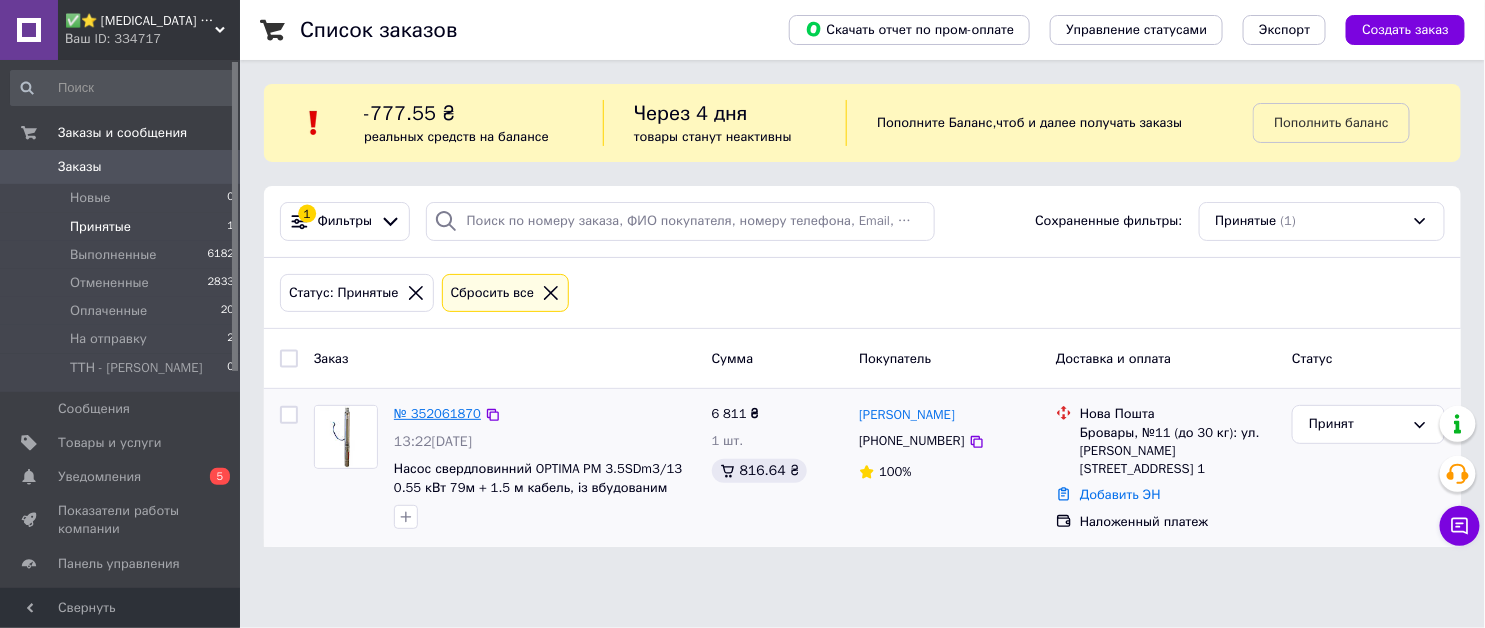 click on "№ 352061870" at bounding box center [437, 413] 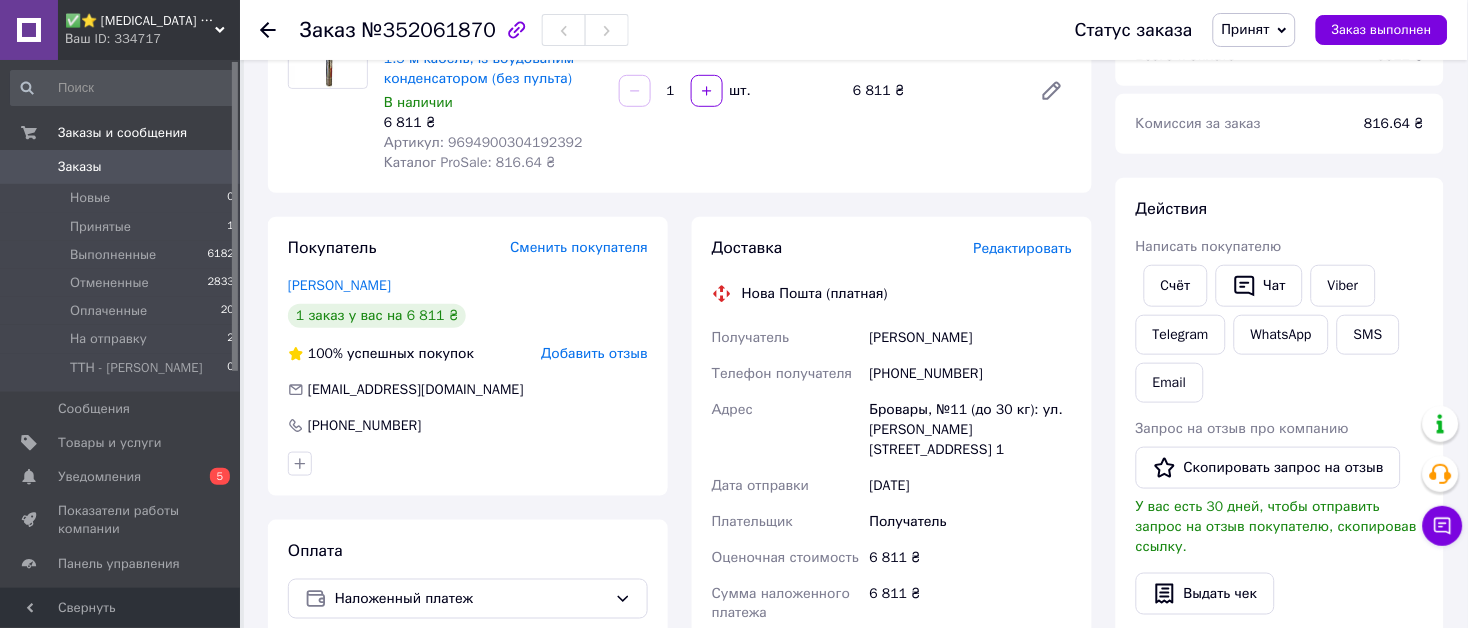 scroll, scrollTop: 111, scrollLeft: 0, axis: vertical 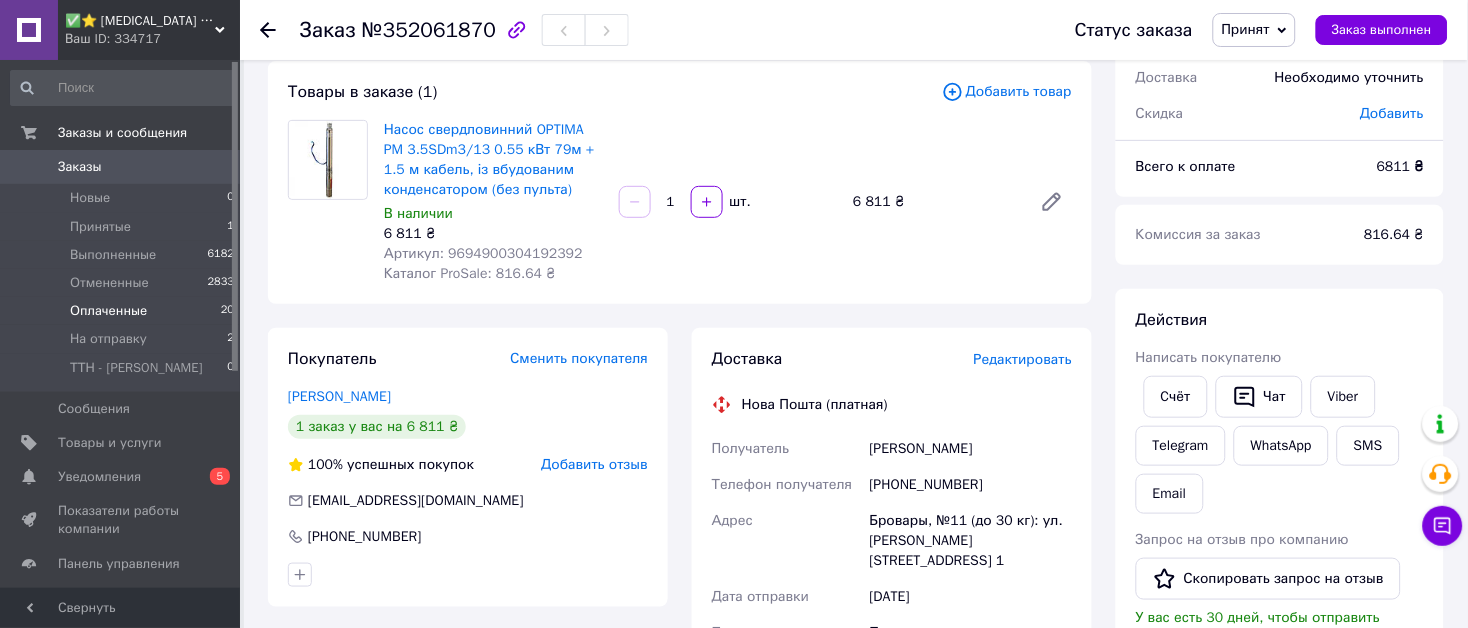 click on "Оплаченные" at bounding box center (108, 311) 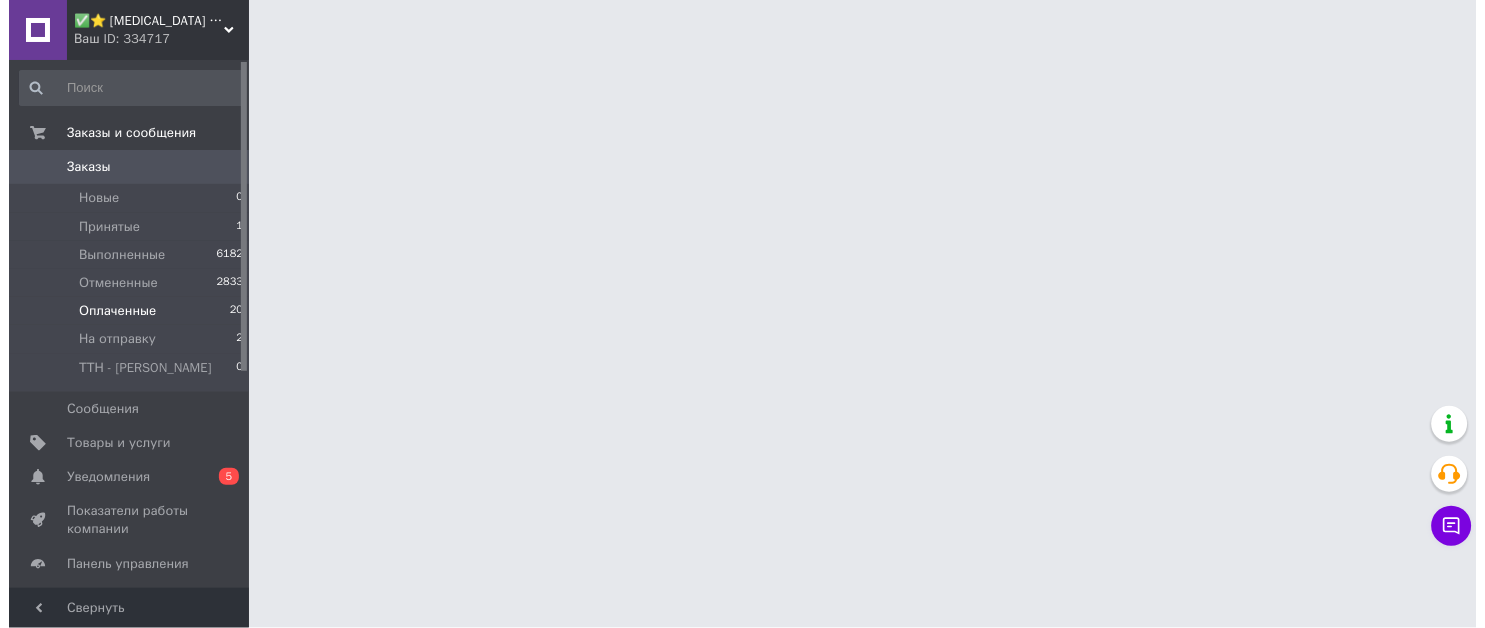 scroll, scrollTop: 0, scrollLeft: 0, axis: both 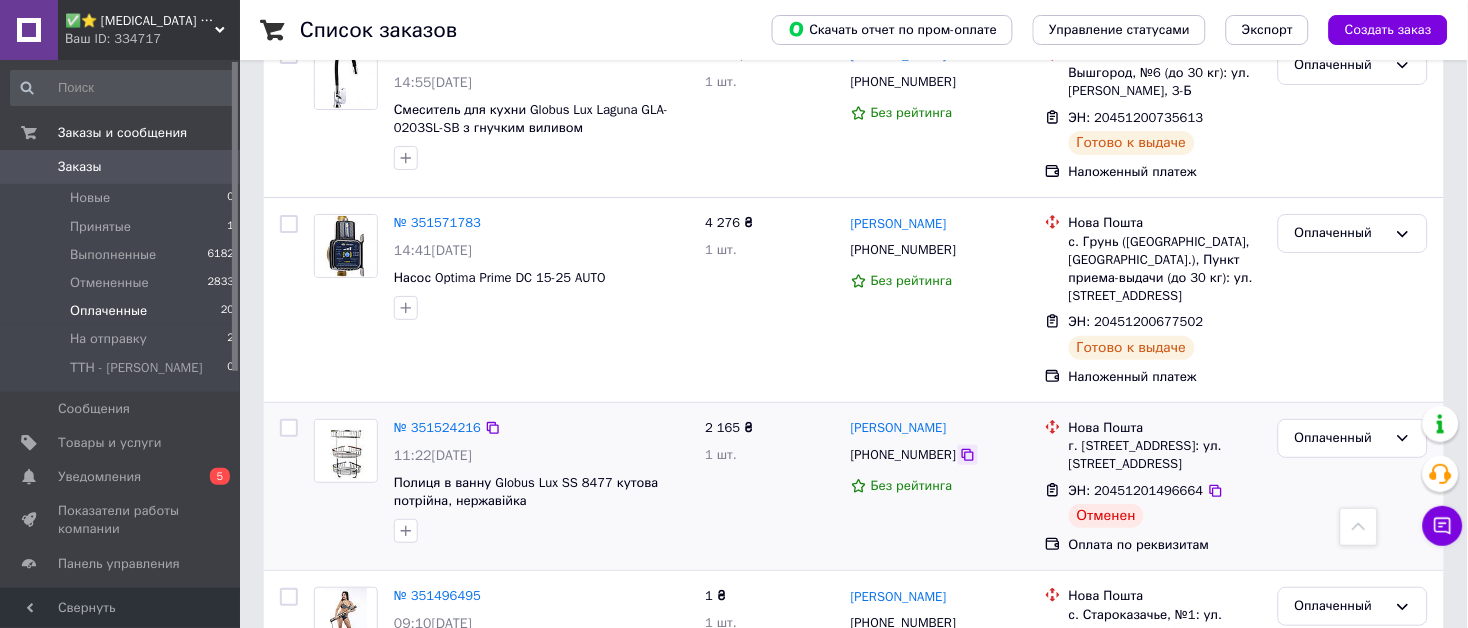 click 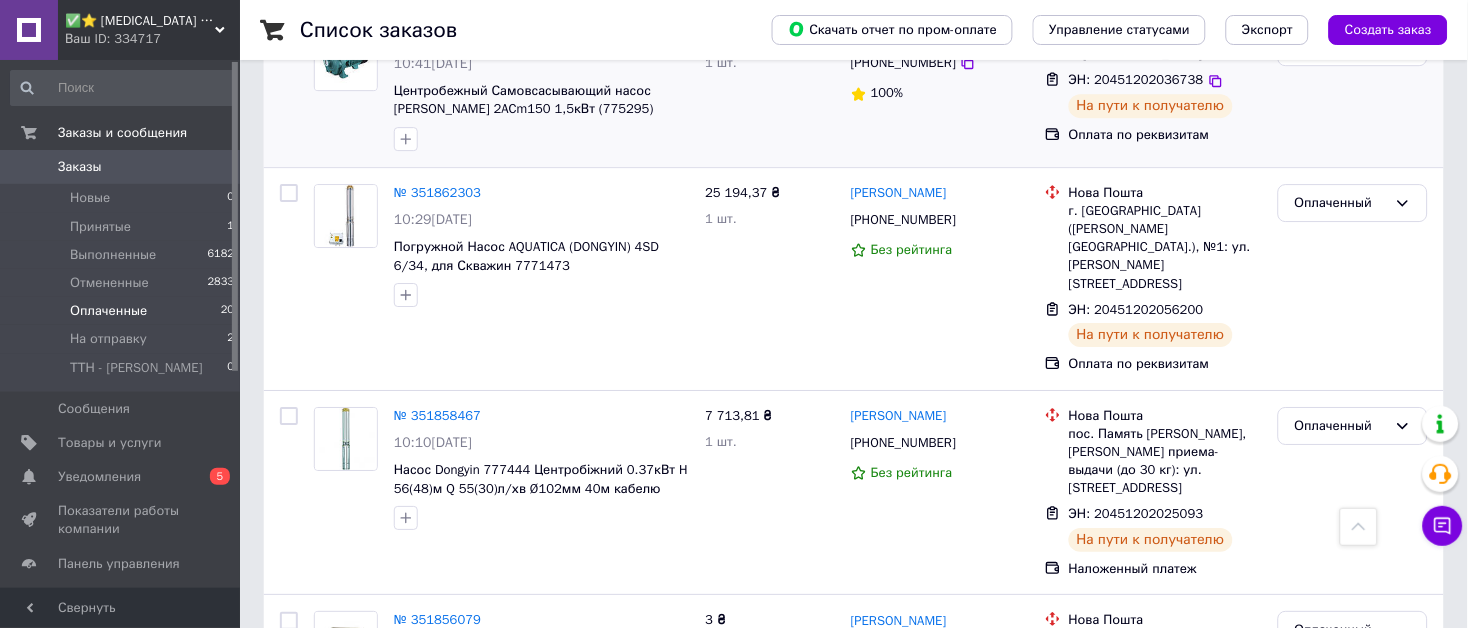 scroll, scrollTop: 755, scrollLeft: 0, axis: vertical 